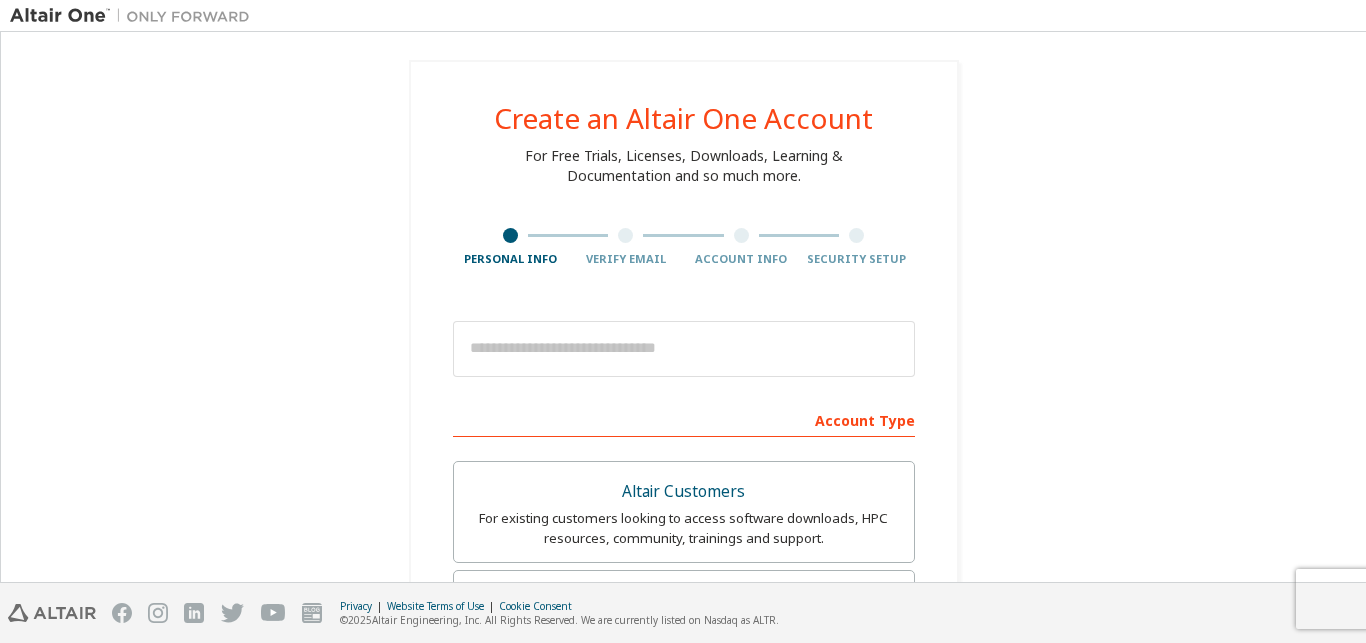 scroll, scrollTop: 0, scrollLeft: 0, axis: both 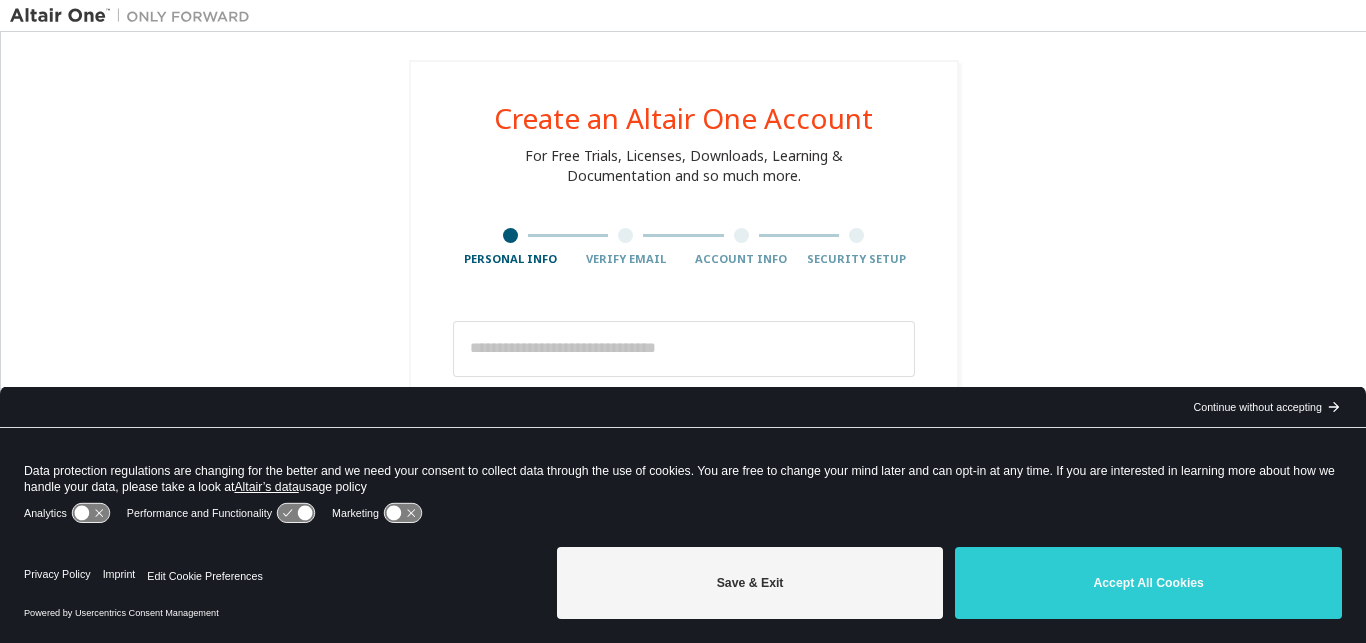 drag, startPoint x: 1086, startPoint y: 560, endPoint x: 1022, endPoint y: 509, distance: 81.8352 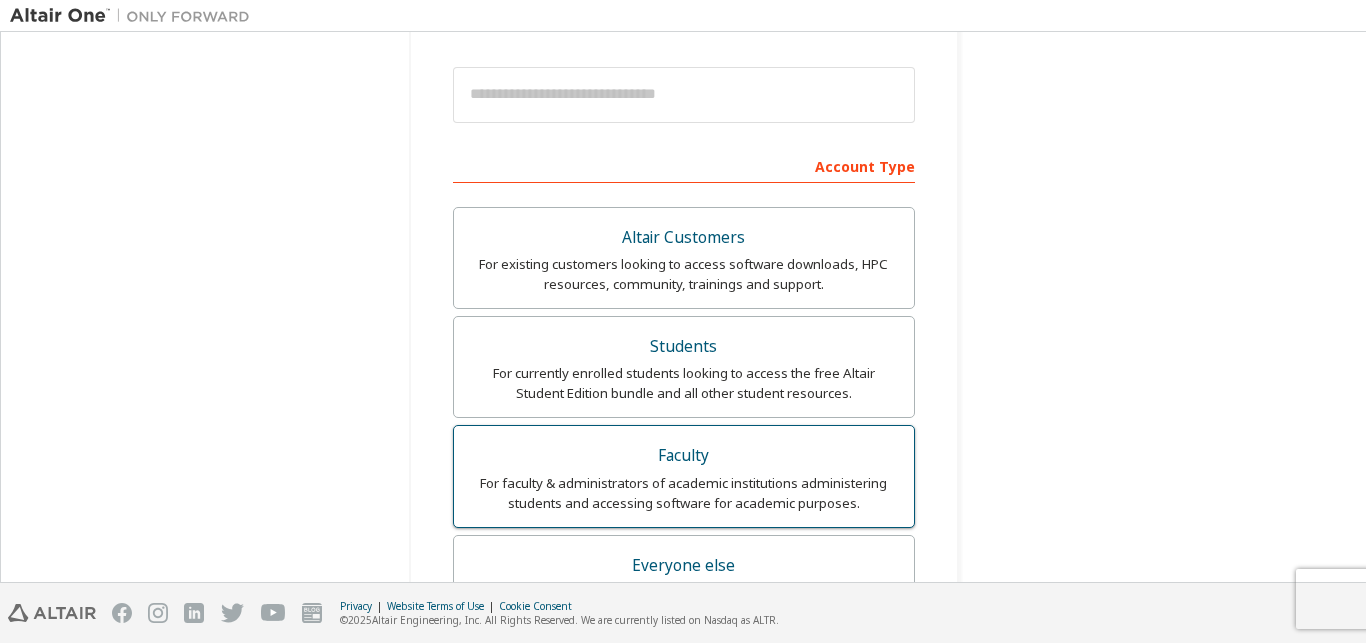 scroll, scrollTop: 343, scrollLeft: 0, axis: vertical 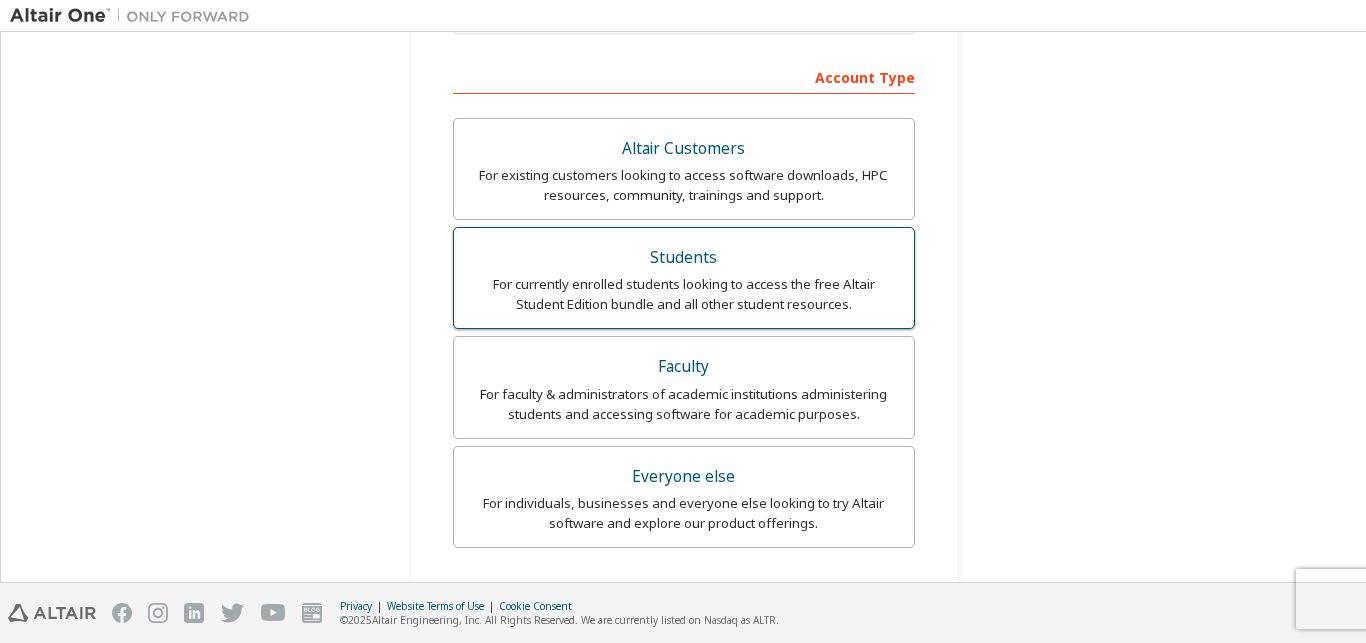 click on "For currently enrolled students looking to access the free Altair Student Edition bundle and all other student resources." at bounding box center [684, 294] 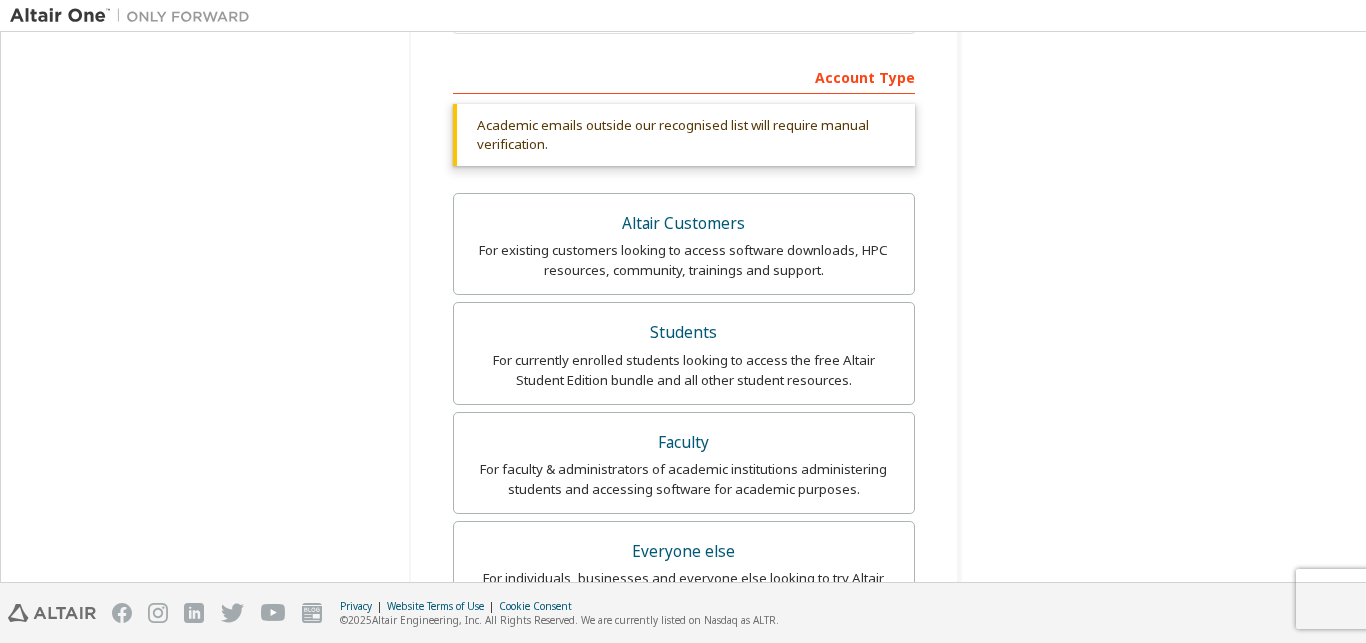 scroll, scrollTop: 760, scrollLeft: 0, axis: vertical 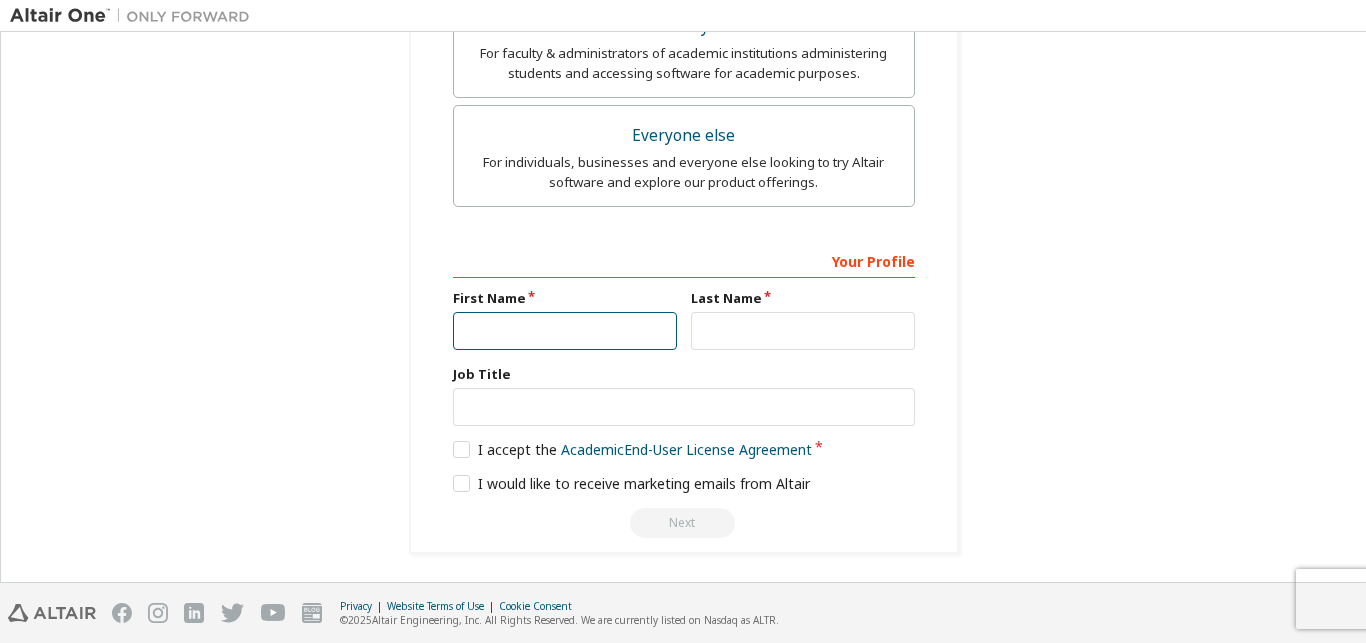 click at bounding box center (565, 331) 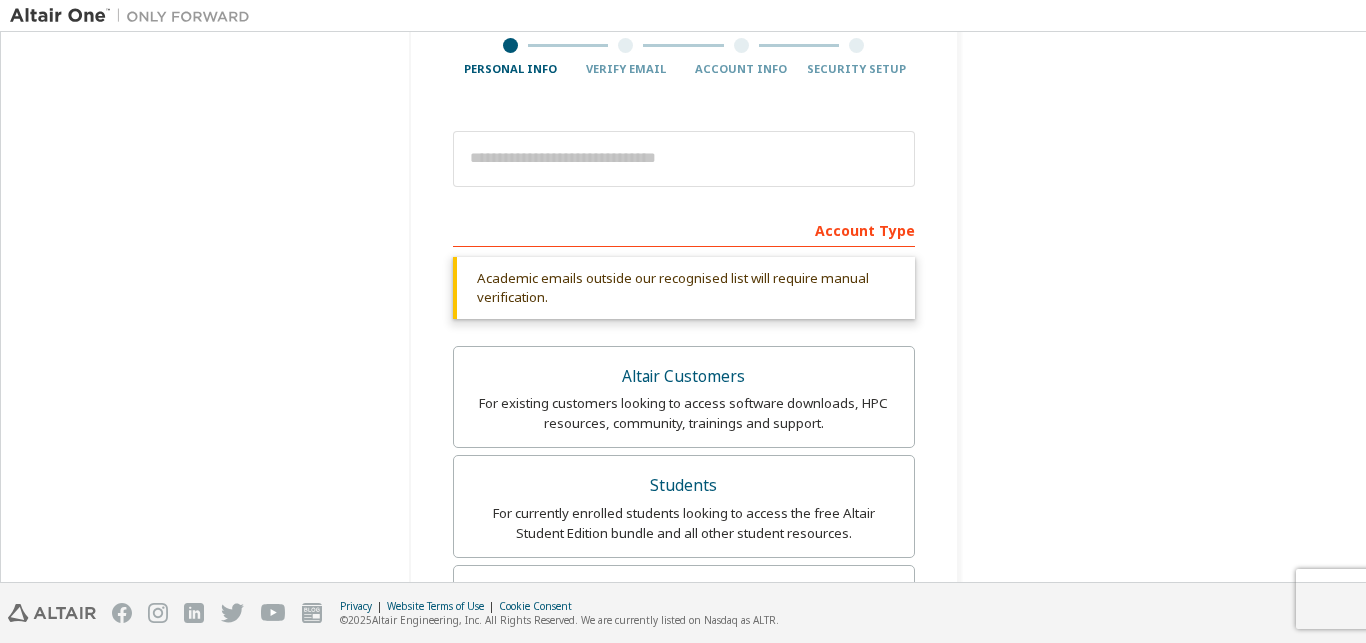 scroll, scrollTop: 760, scrollLeft: 0, axis: vertical 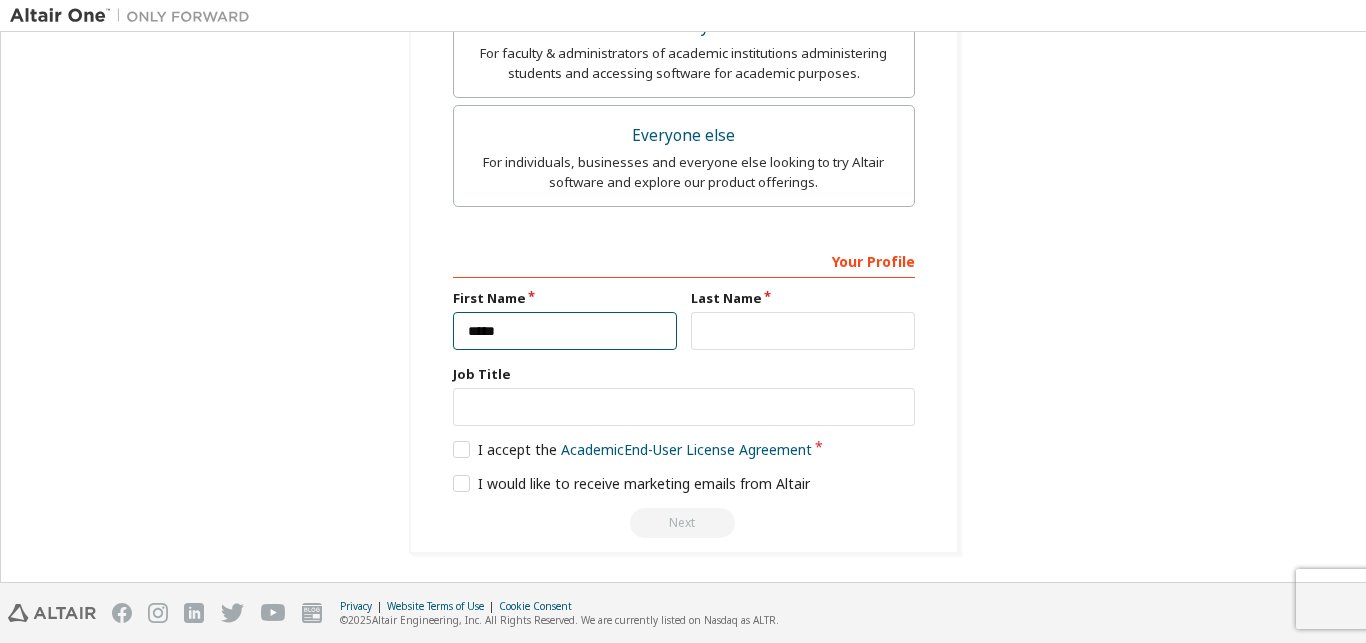 type on "*****" 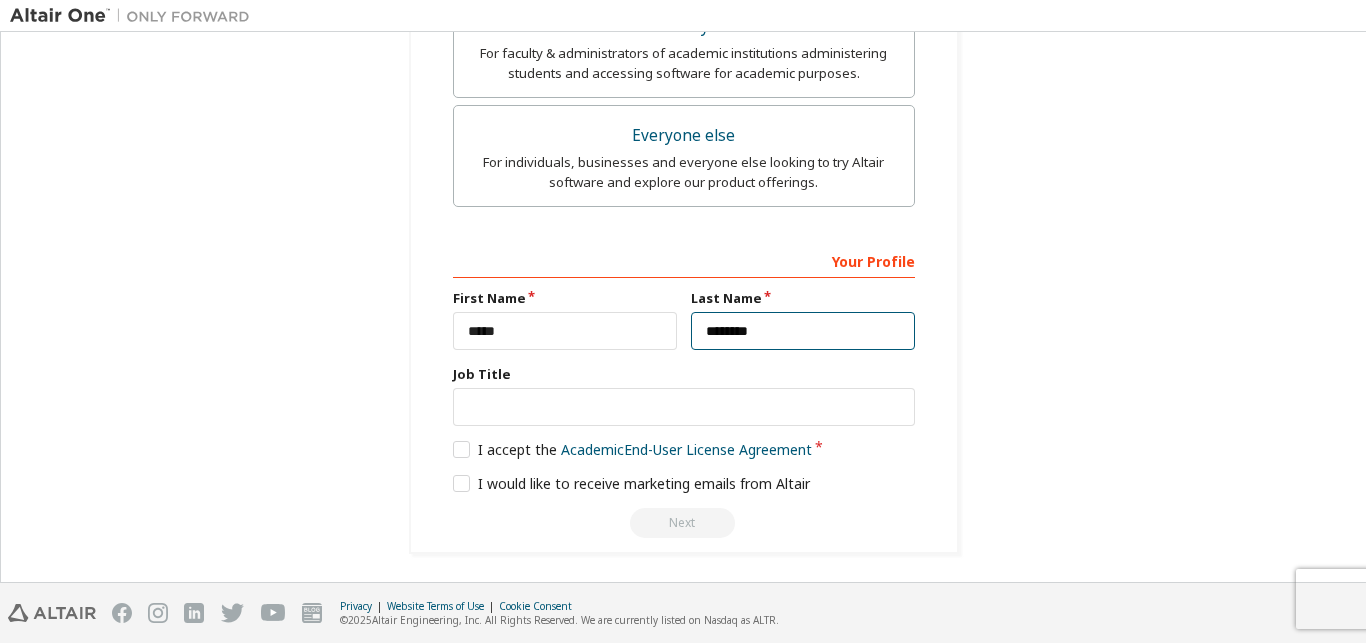 type on "********" 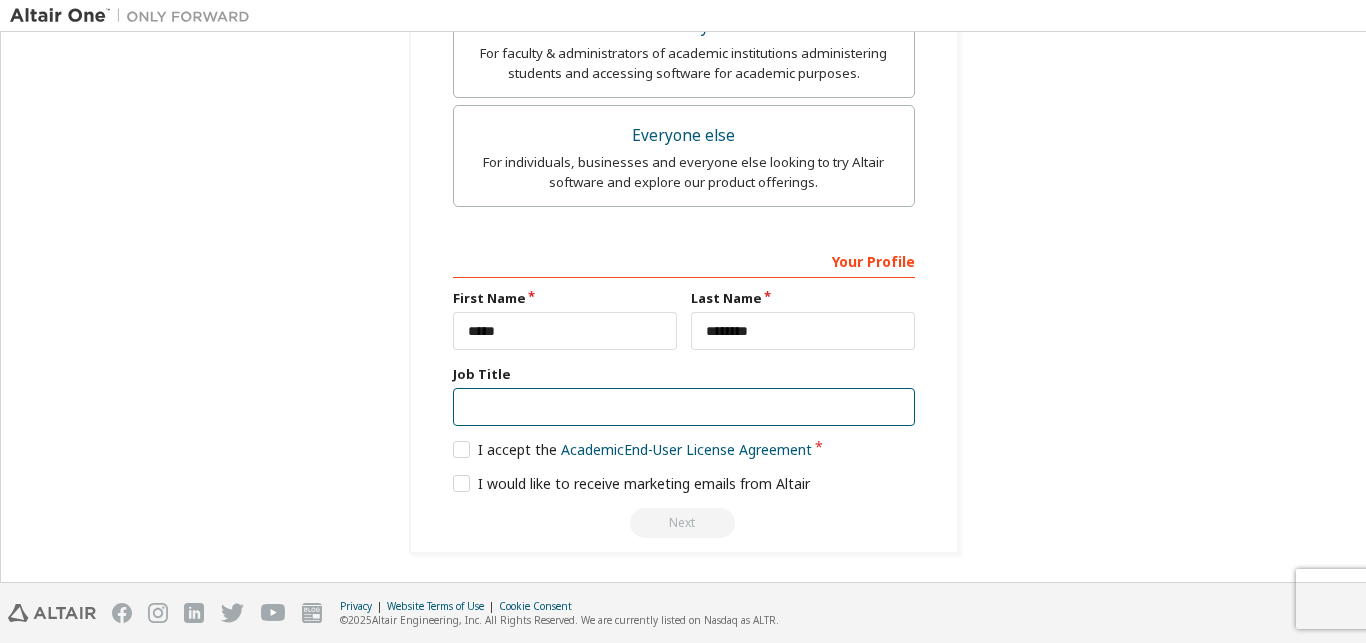 type on "*" 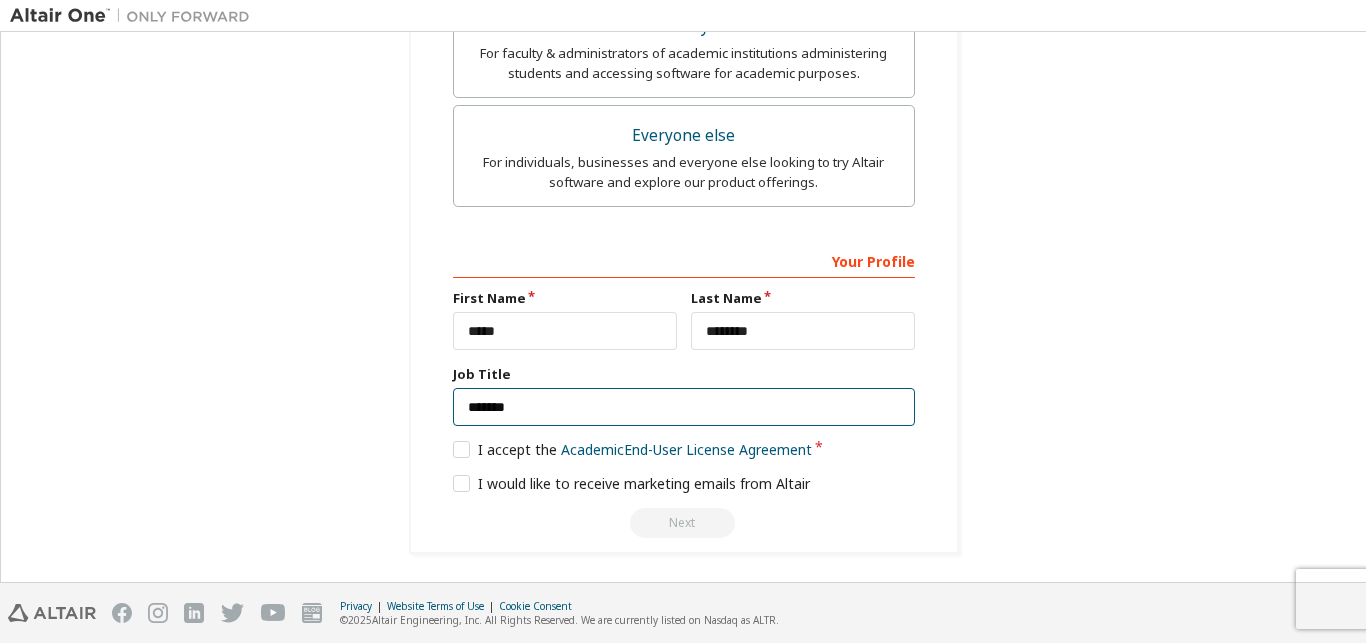 type on "*******" 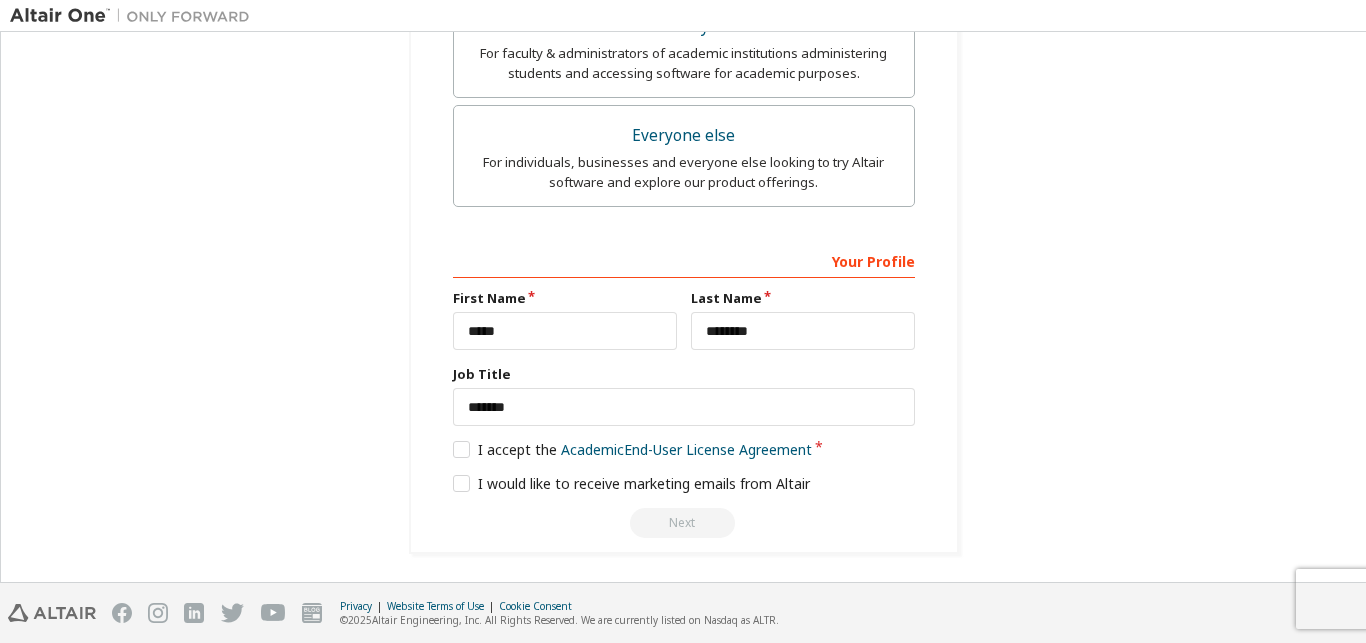 click on "Create an Altair One Account For Free Trials, Licenses, Downloads, Learning &  Documentation and so much more. Personal Info Verify Email Account Info Security Setup This is a federated email. No need to register a new account. You should be able to  login  by using your company's SSO credentials. Email already exists. Please try to  login  instead. Account Type Academic emails outside our recognised list will require manual verification. You must enter a valid email address provided by your academic institution (e.g.,   [EMAIL_ADDRESS][DOMAIN_NAME] ).   What if I cannot get one? Altair Customers For existing customers looking to access software downloads, HPC resources, community, trainings and support. Students For currently enrolled students looking to access the free Altair Student Edition bundle and all other student resources. Faculty For faculty & administrators of academic institutions administering students and accessing software for academic purposes. Everyone else Your Profile First Name ***** Last Name" at bounding box center [684, -73] 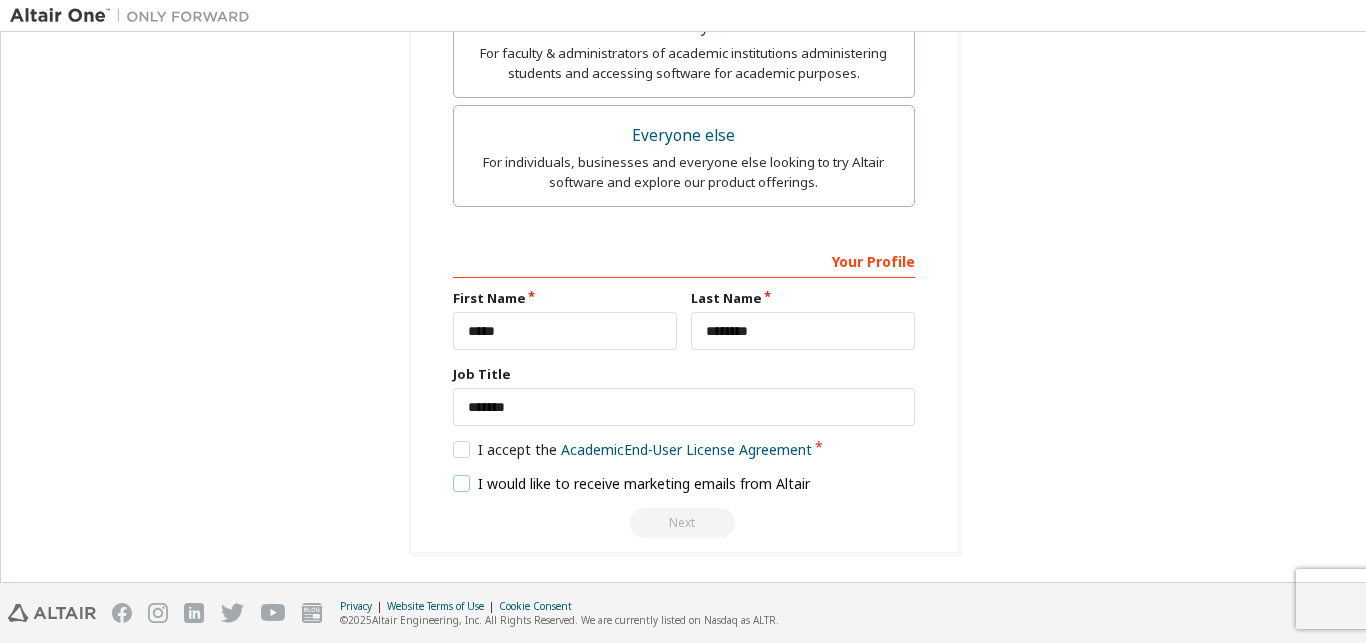 click on "I would like to receive marketing emails from Altair" at bounding box center [632, 483] 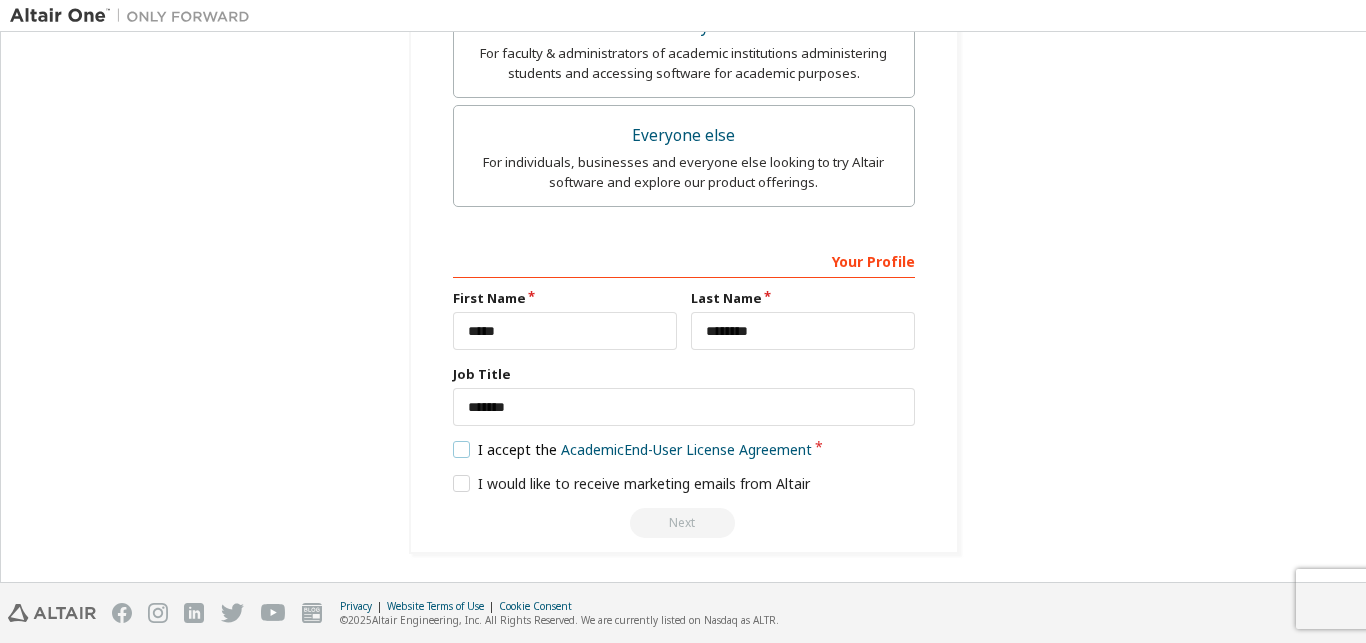 click on "I accept the   Academic   End-User License Agreement" at bounding box center [633, 449] 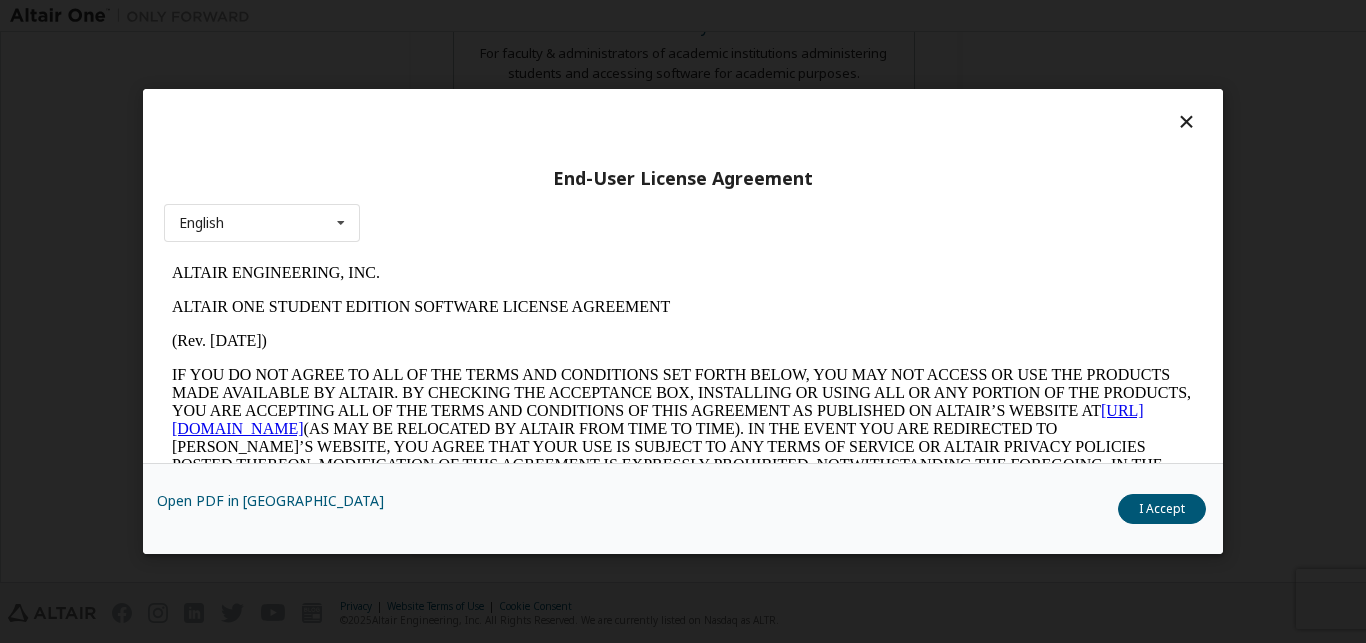 scroll, scrollTop: 0, scrollLeft: 0, axis: both 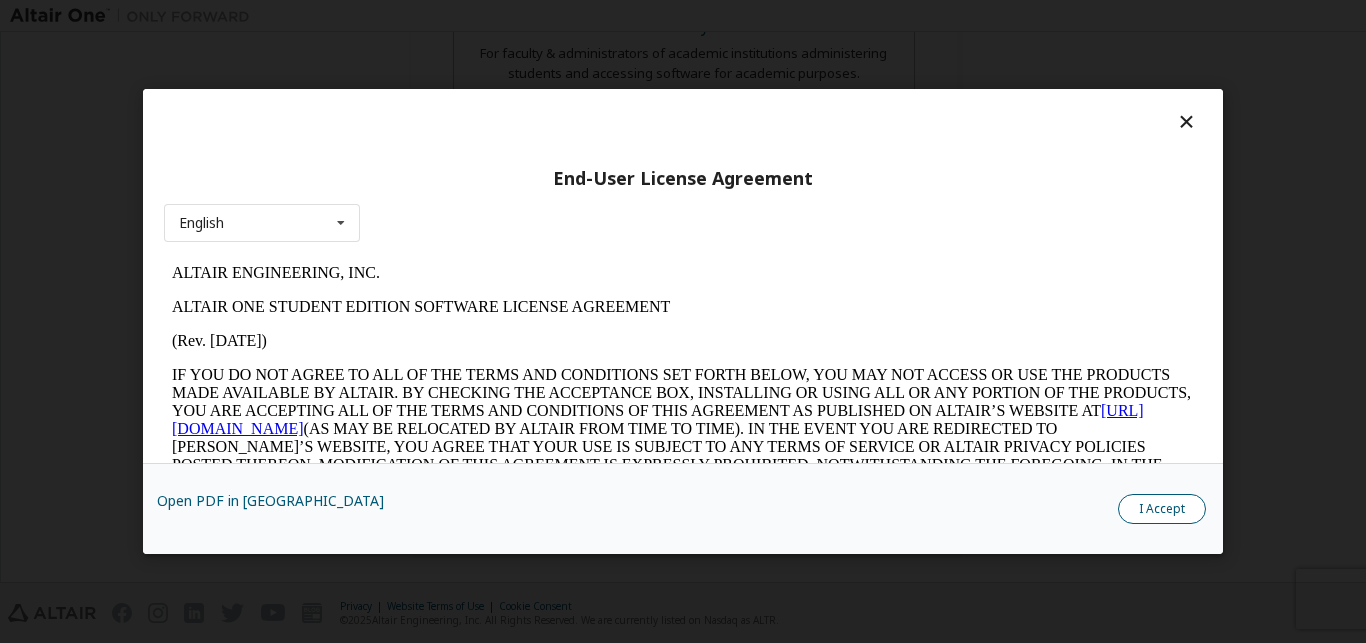 click on "I Accept" at bounding box center (1162, 509) 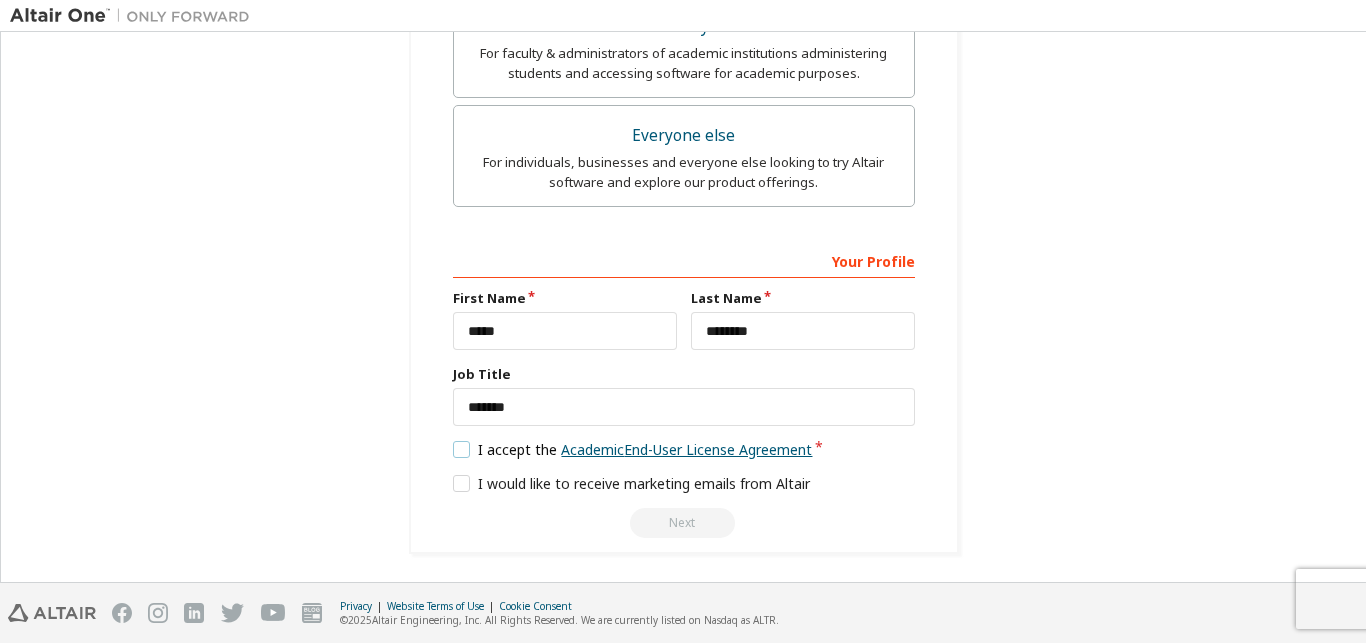 click on "Academic   End-User License Agreement" at bounding box center (686, 449) 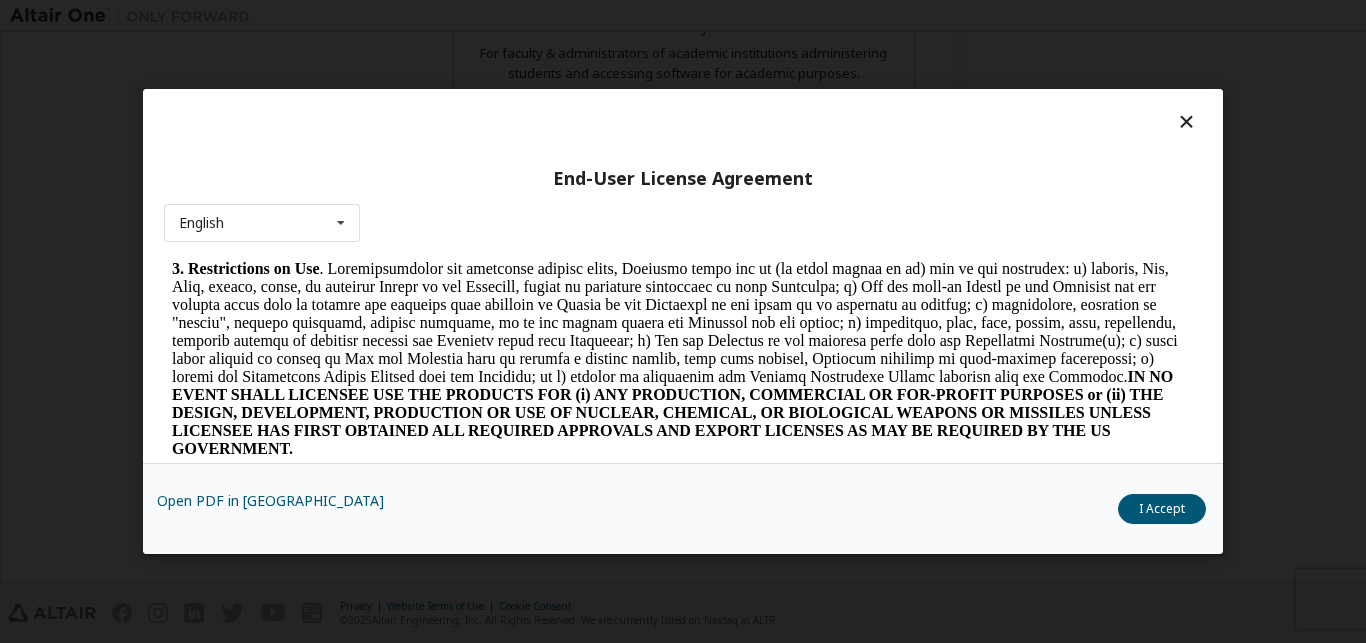 scroll, scrollTop: 2040, scrollLeft: 0, axis: vertical 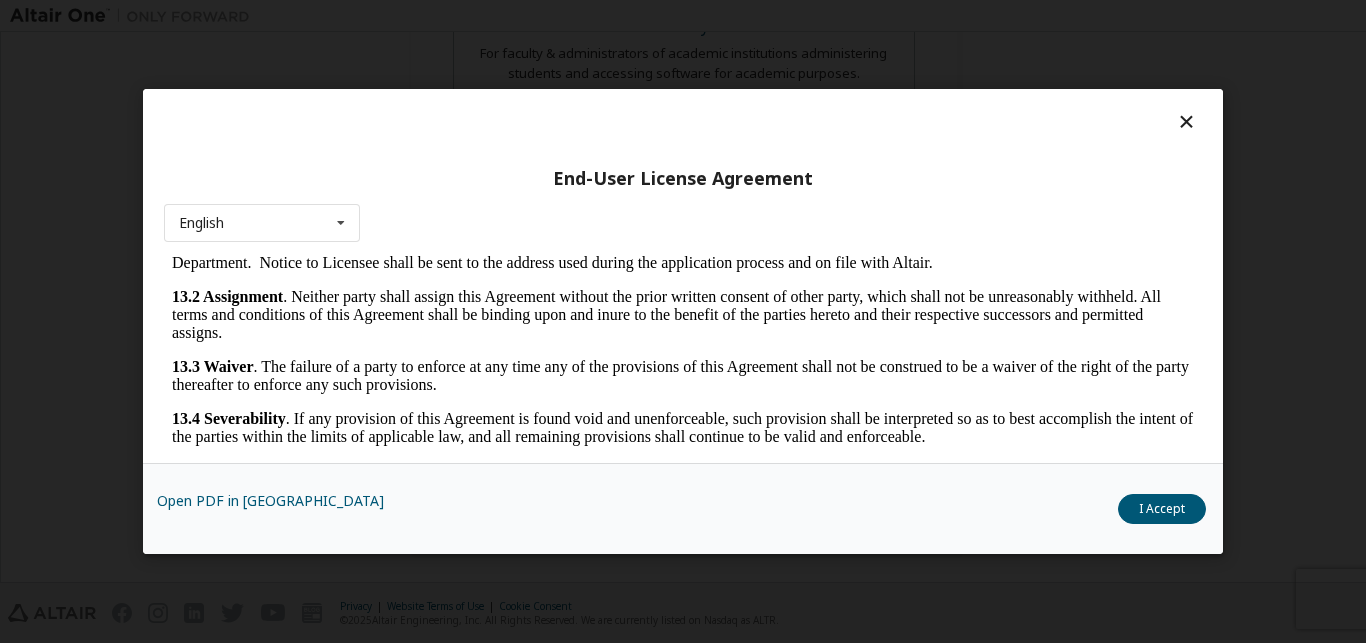 drag, startPoint x: 1170, startPoint y: 427, endPoint x: 1361, endPoint y: 627, distance: 276.55197 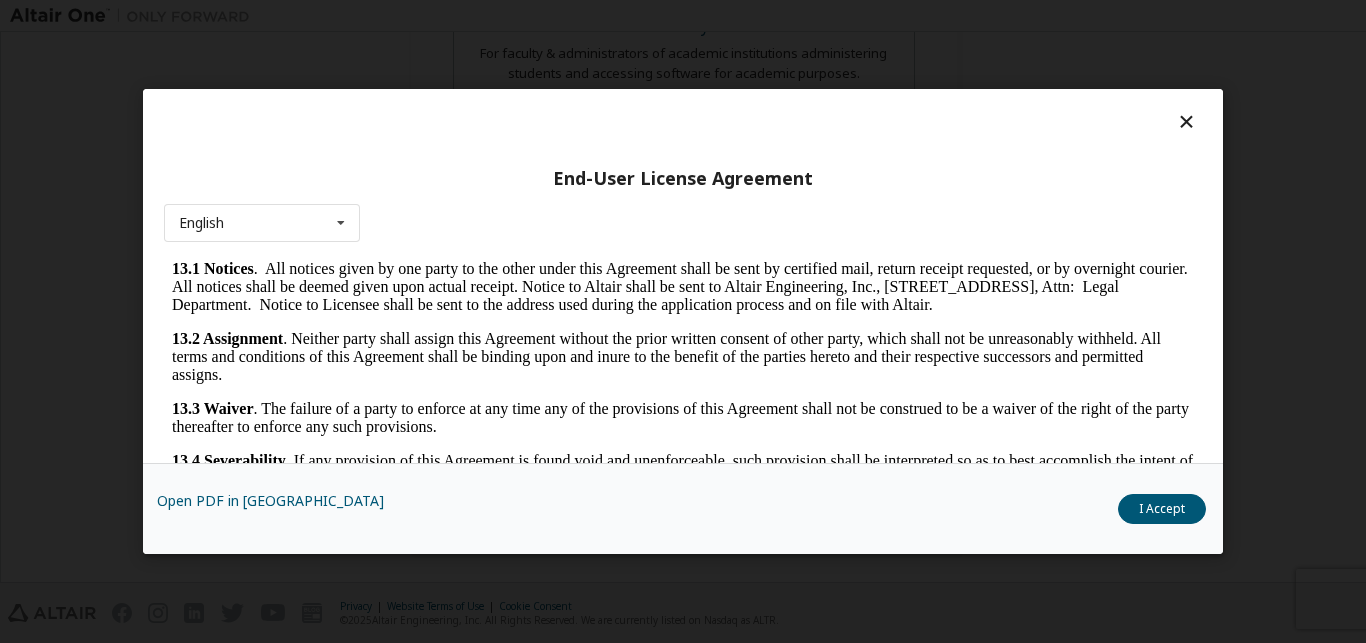 scroll, scrollTop: 108, scrollLeft: 0, axis: vertical 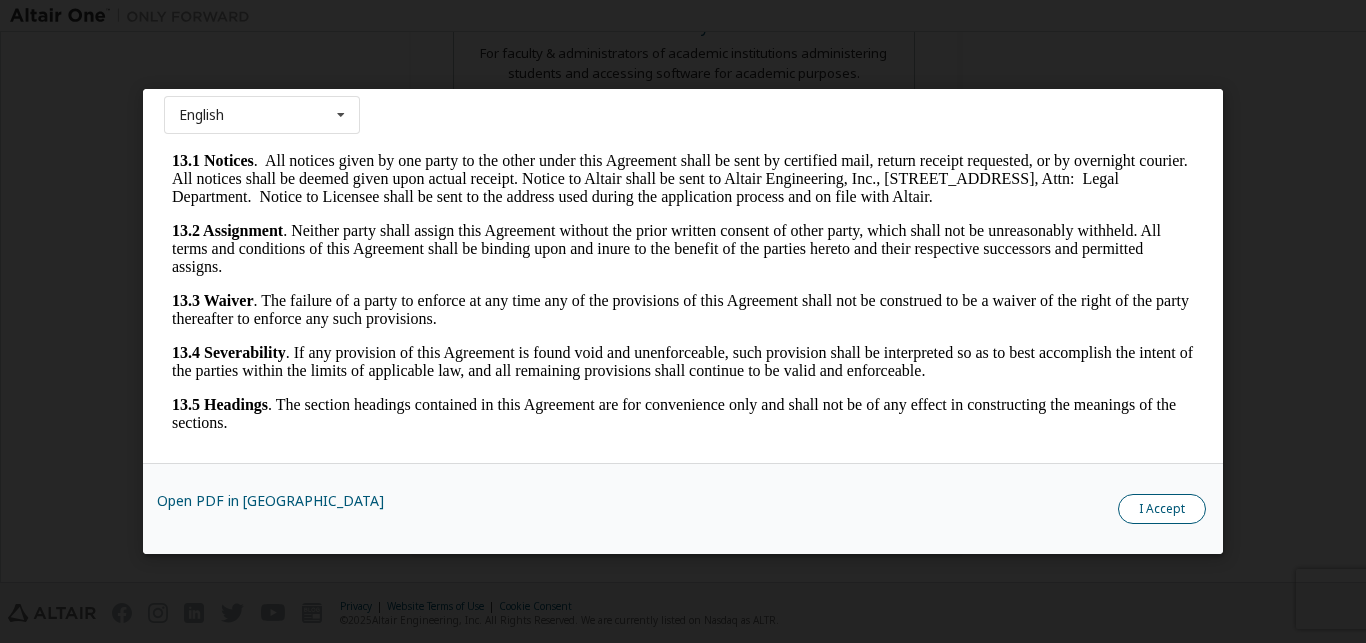 click on "I Accept" at bounding box center [1162, 509] 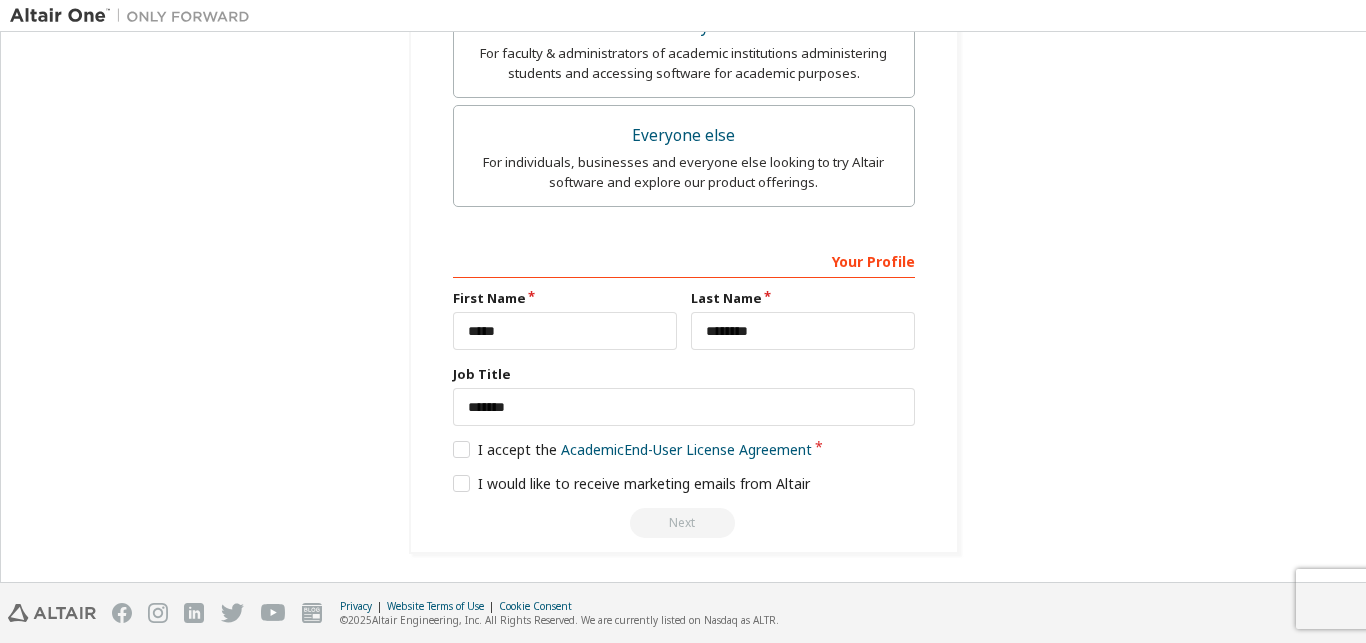 click on "Next" at bounding box center [684, 523] 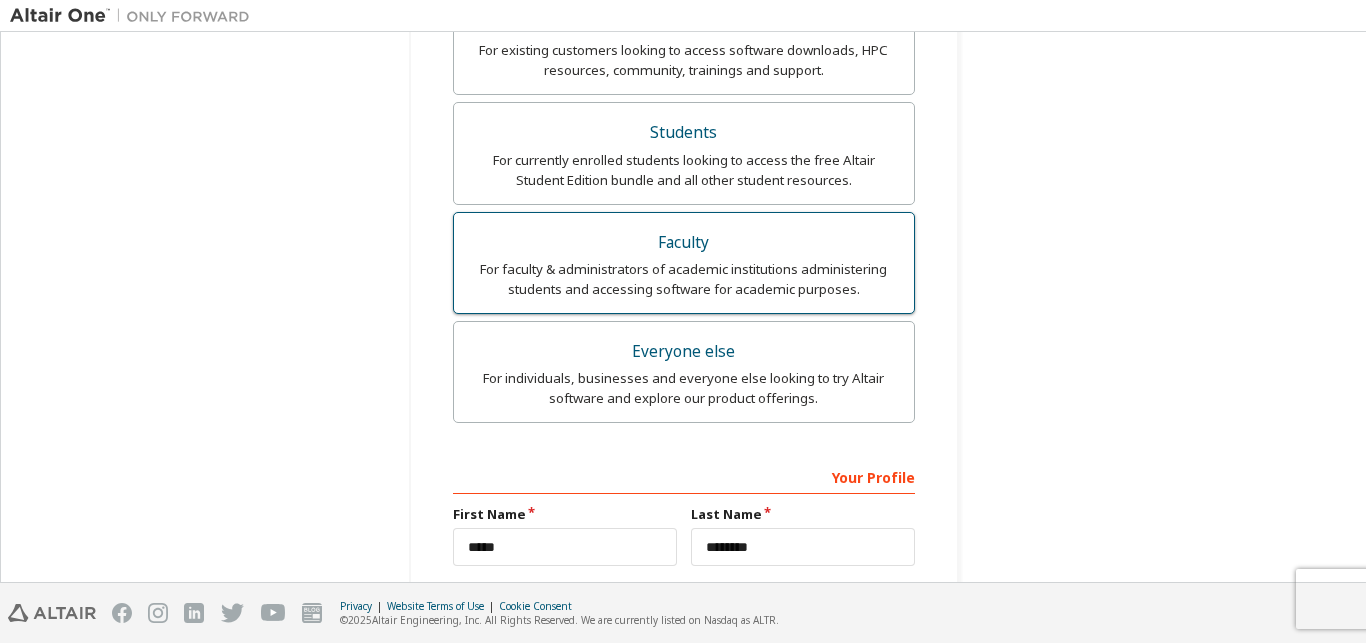 scroll, scrollTop: 532, scrollLeft: 0, axis: vertical 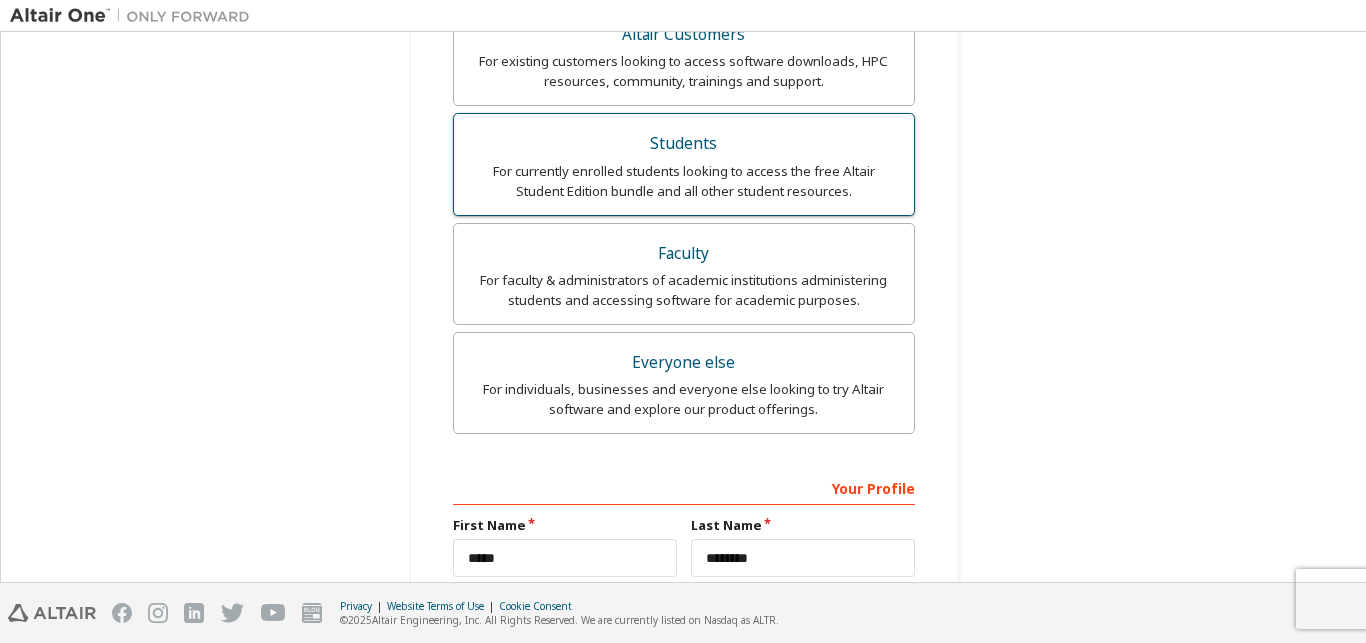 click on "For currently enrolled students looking to access the free Altair Student Edition bundle and all other student resources." at bounding box center [684, 181] 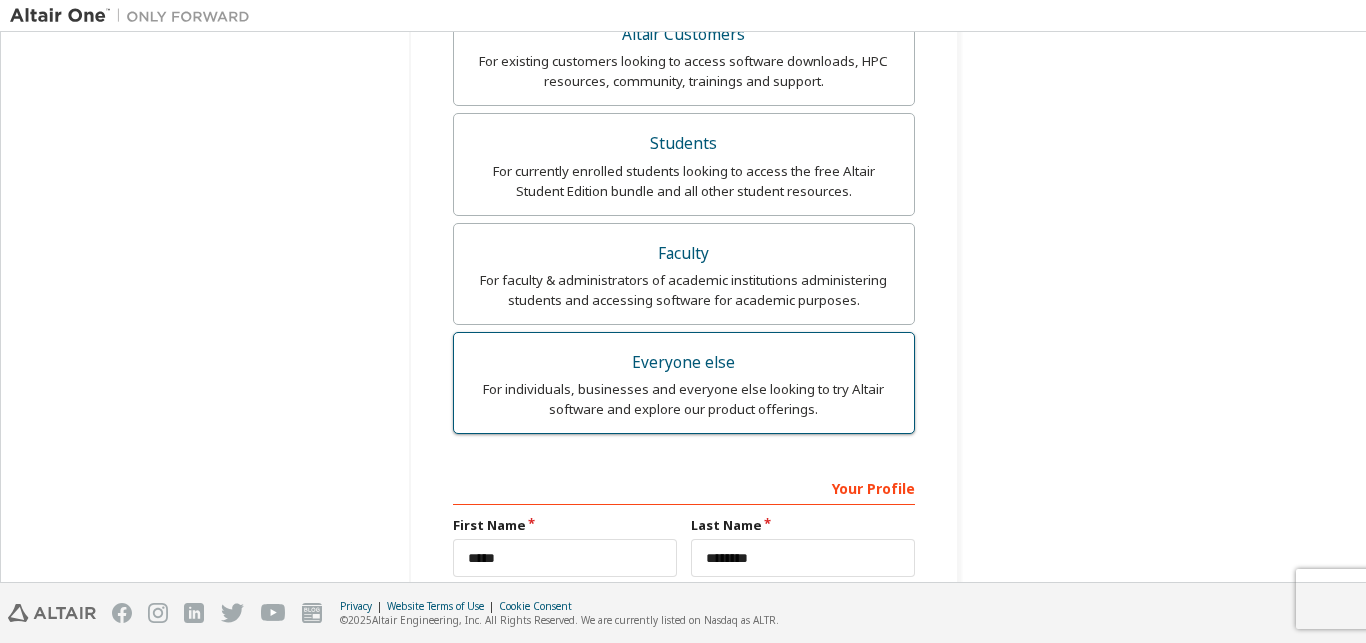 scroll, scrollTop: 760, scrollLeft: 0, axis: vertical 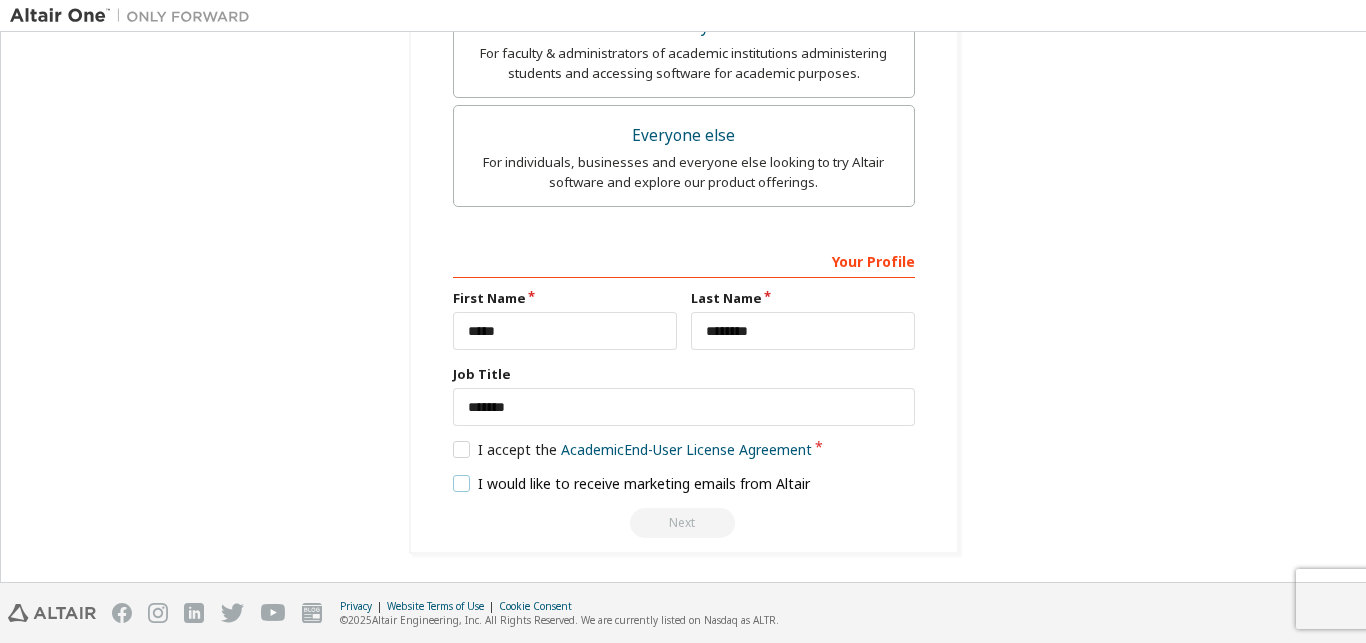 click on "I would like to receive marketing emails from Altair" at bounding box center (632, 483) 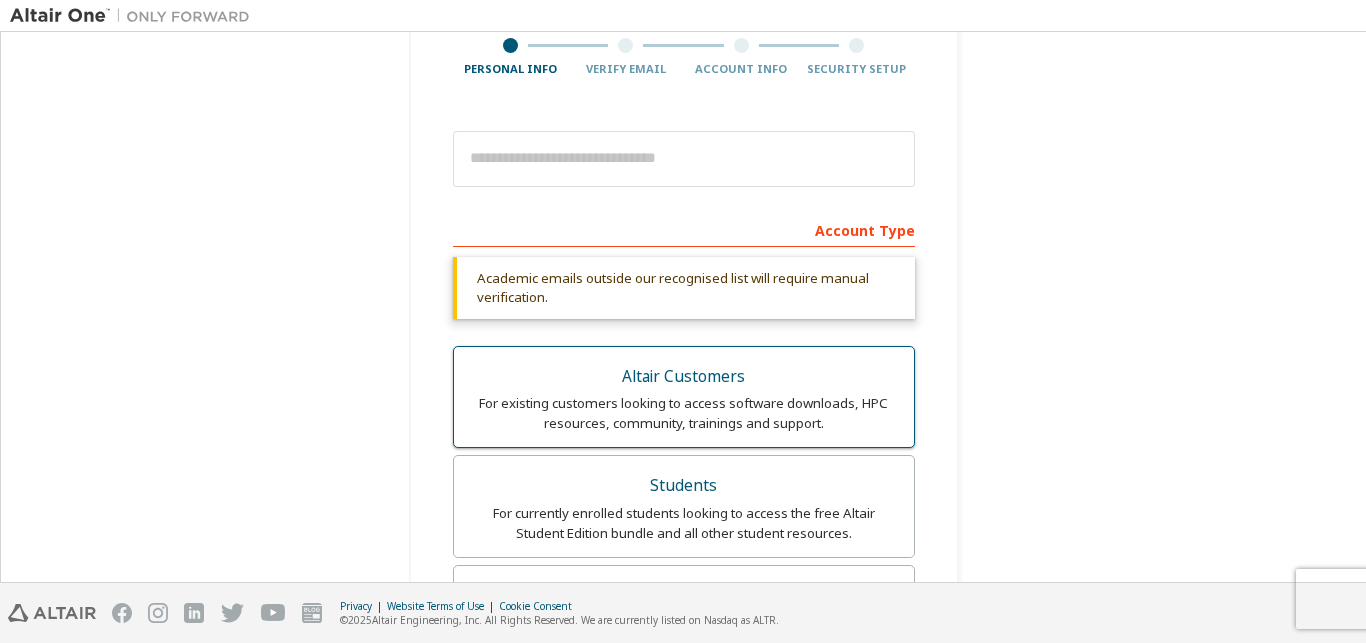 scroll, scrollTop: 0, scrollLeft: 0, axis: both 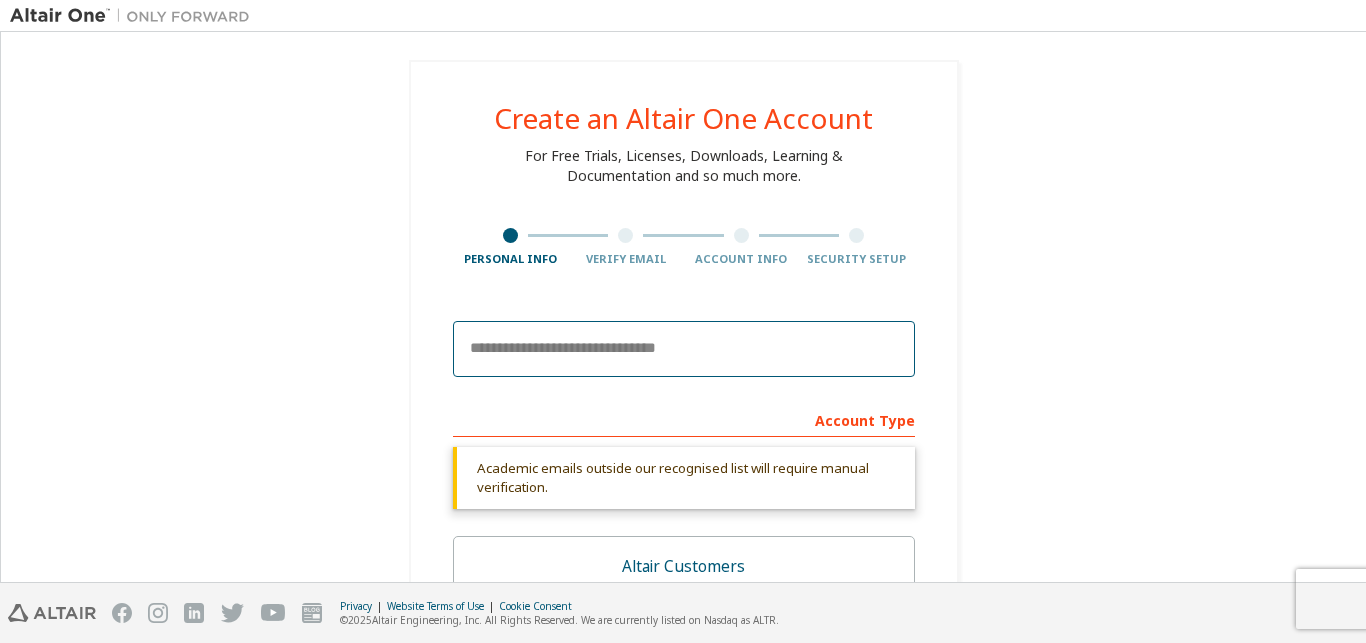 click at bounding box center (684, 349) 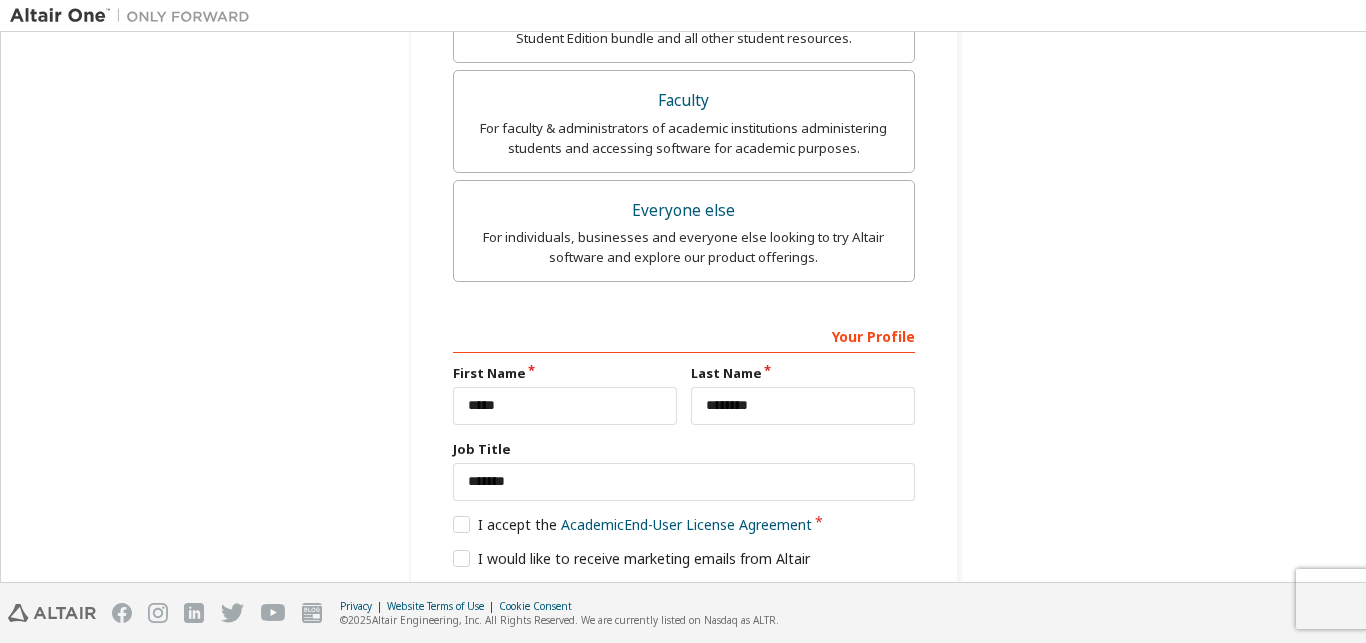 scroll, scrollTop: 685, scrollLeft: 0, axis: vertical 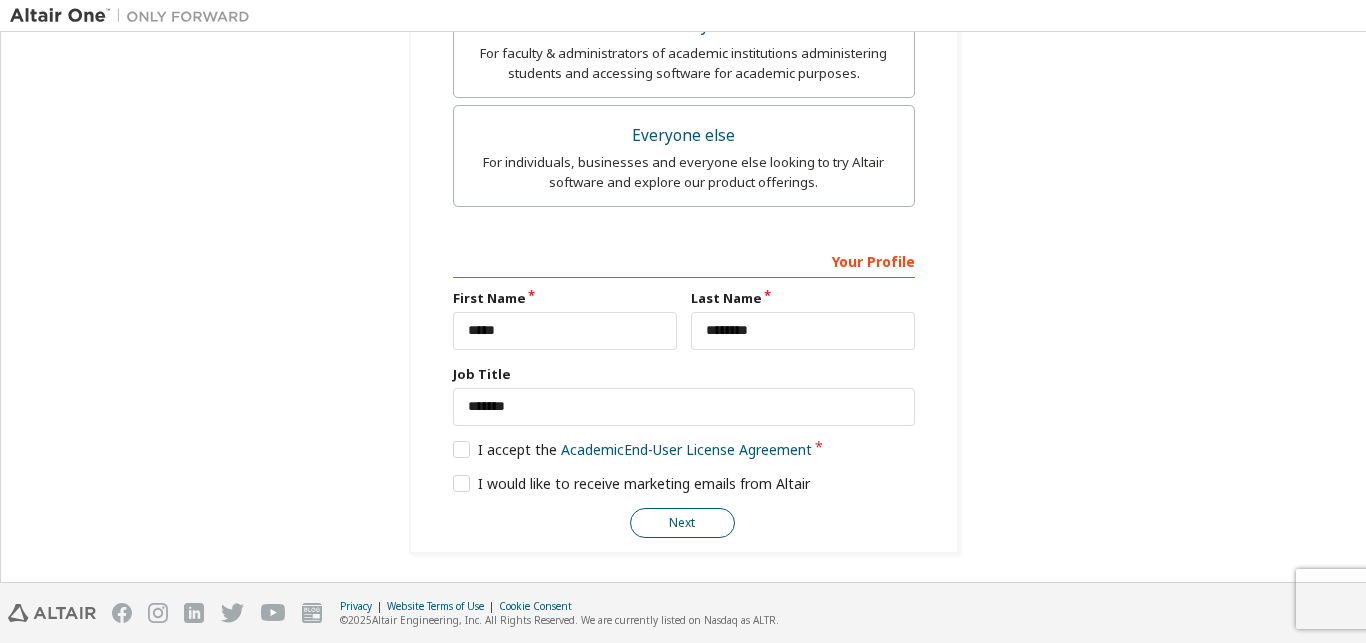 type on "**********" 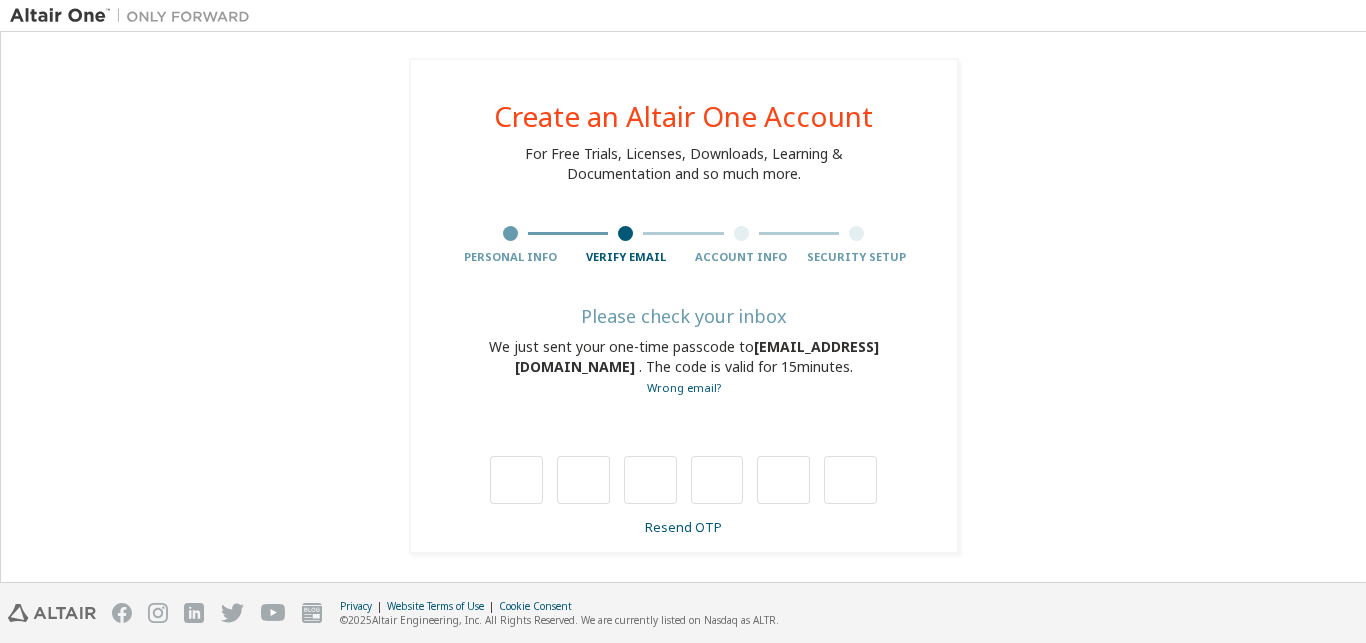 scroll, scrollTop: 2, scrollLeft: 0, axis: vertical 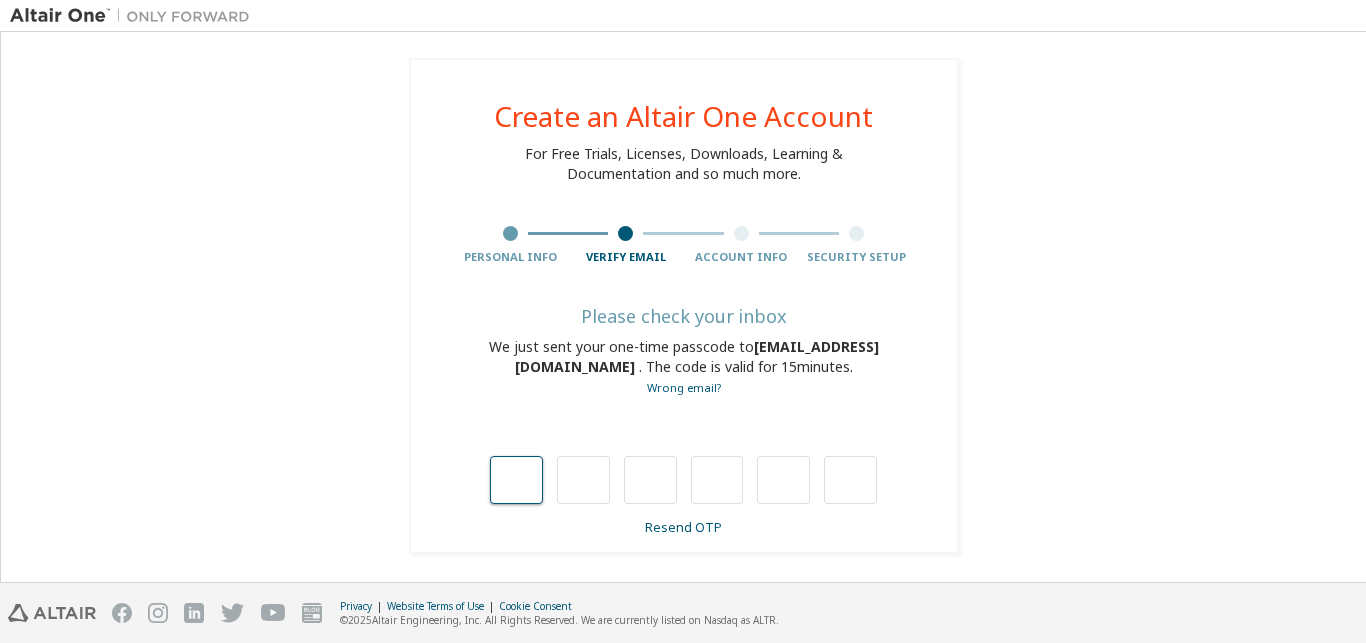 type on "*" 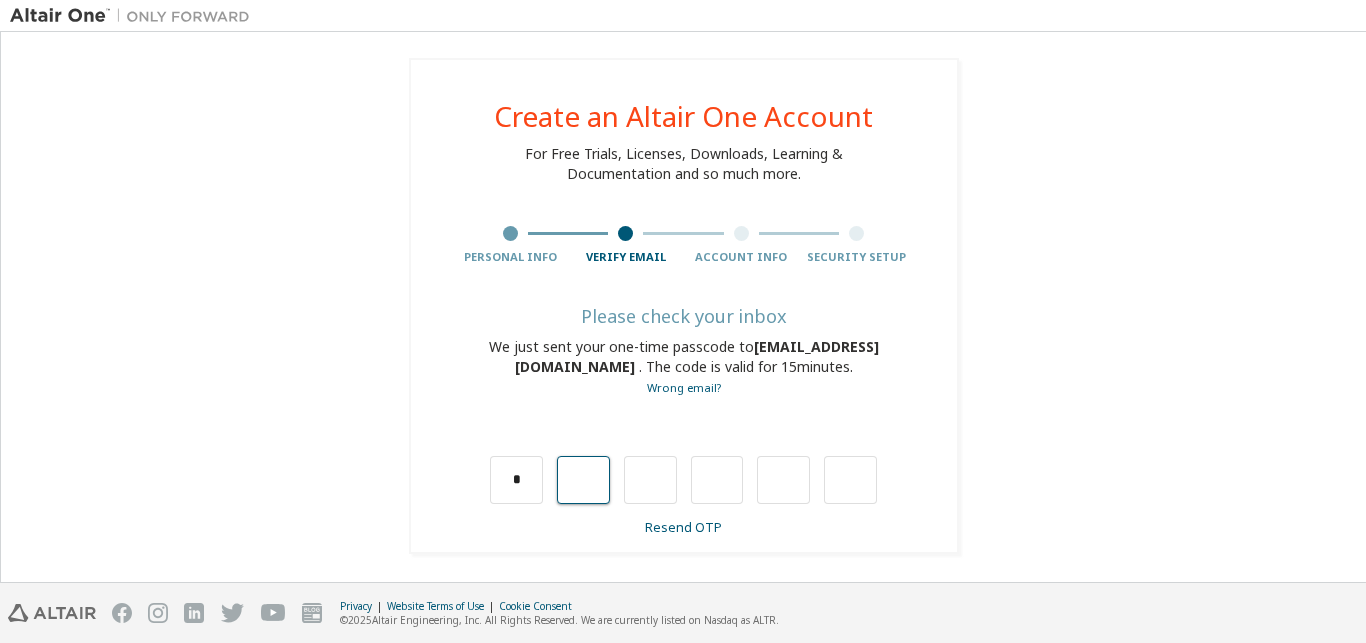 type on "*" 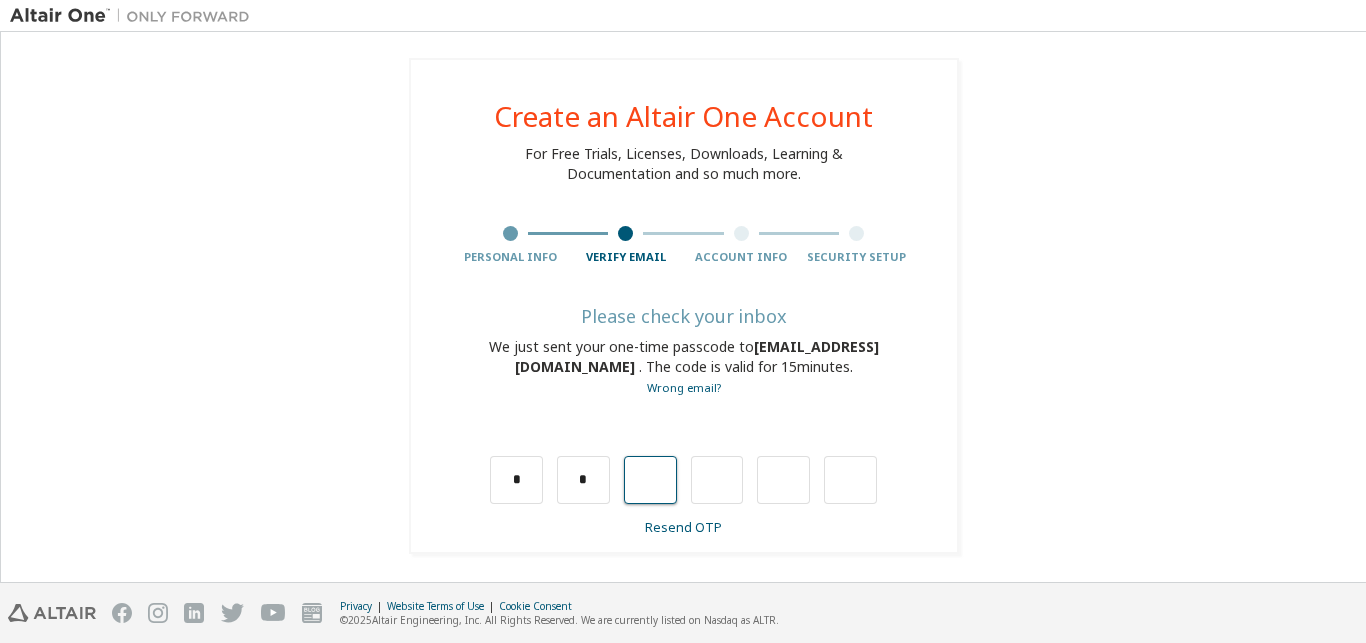 type on "*" 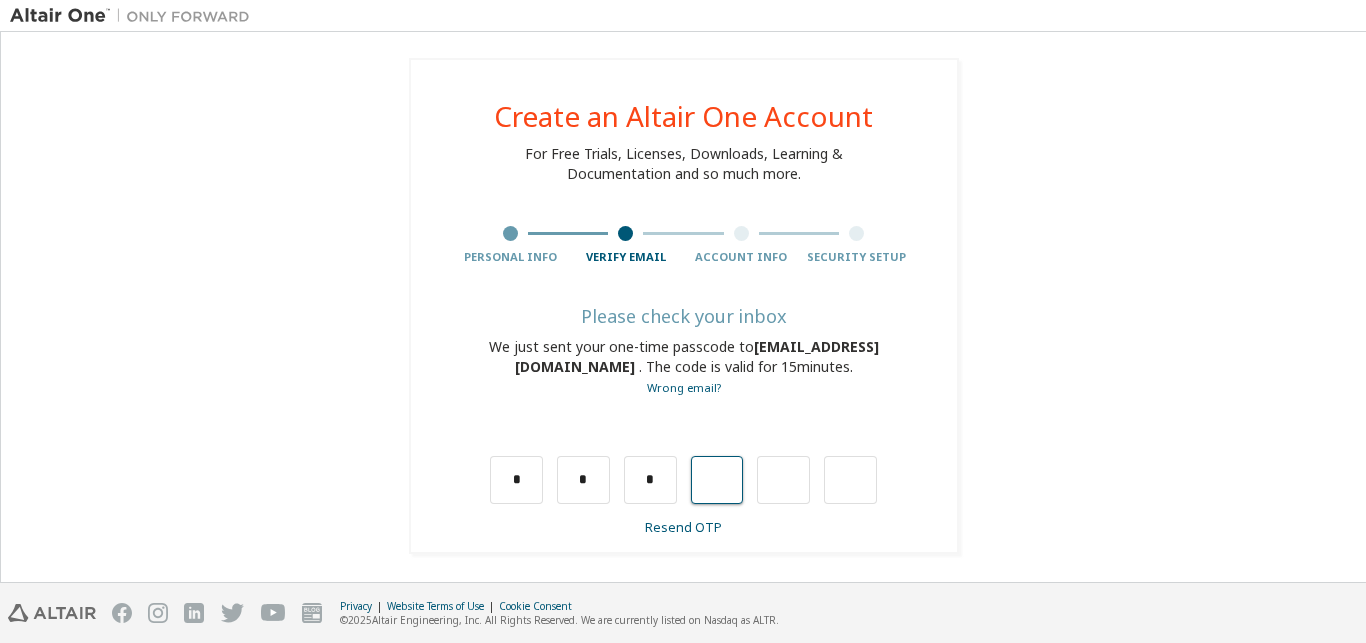 type on "*" 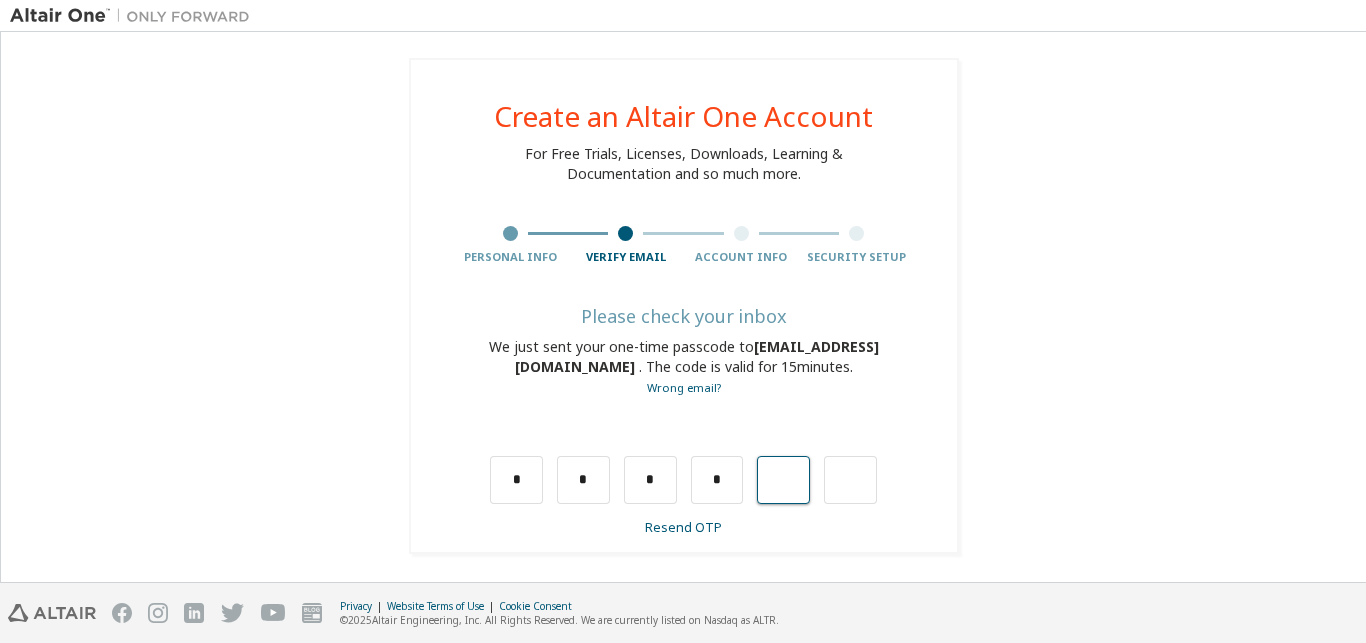 type on "*" 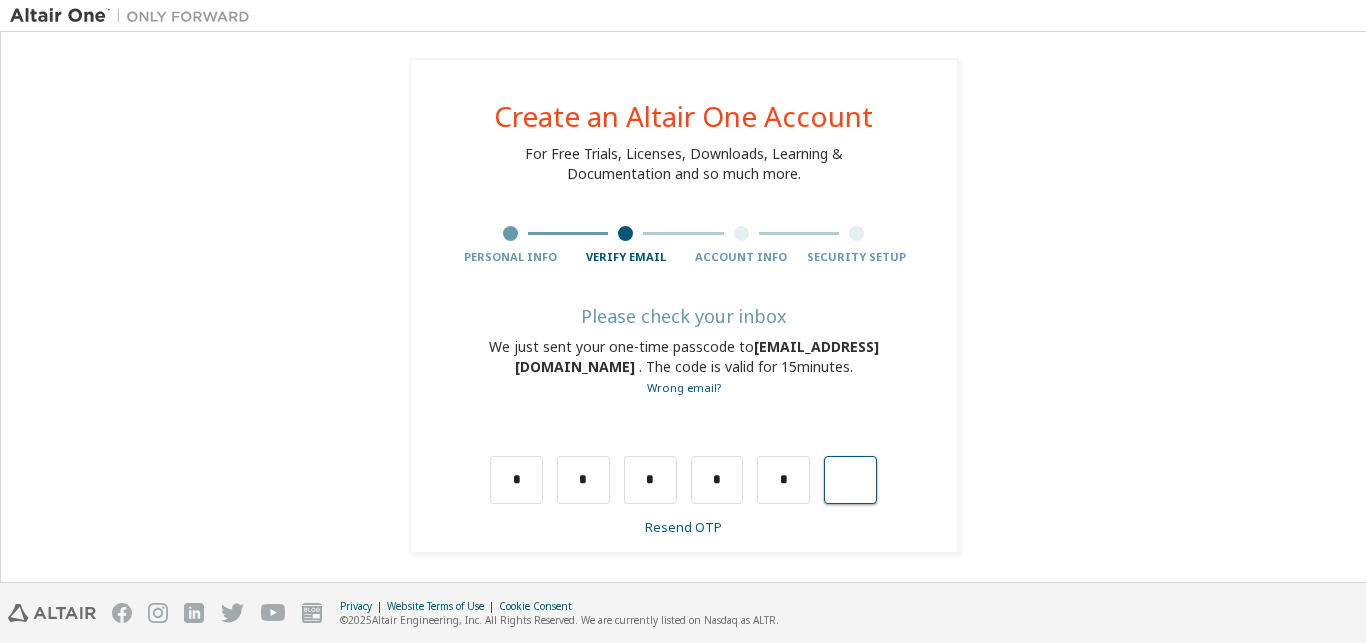 type on "*" 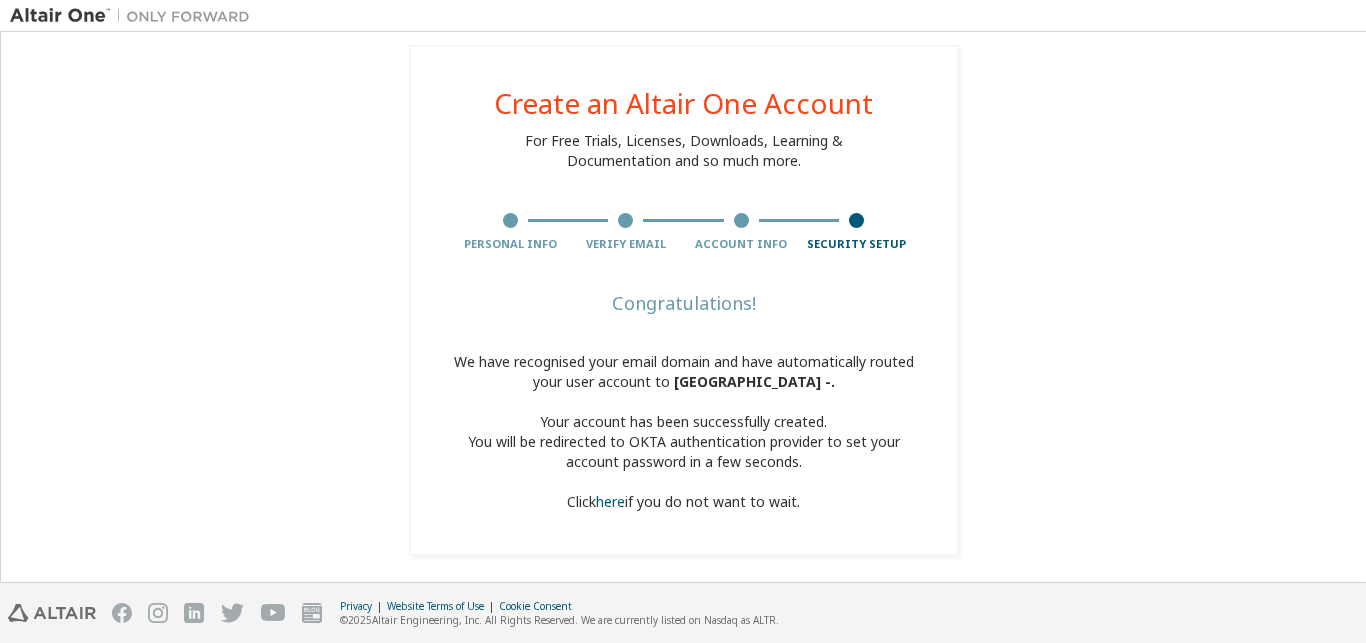 scroll, scrollTop: 17, scrollLeft: 0, axis: vertical 